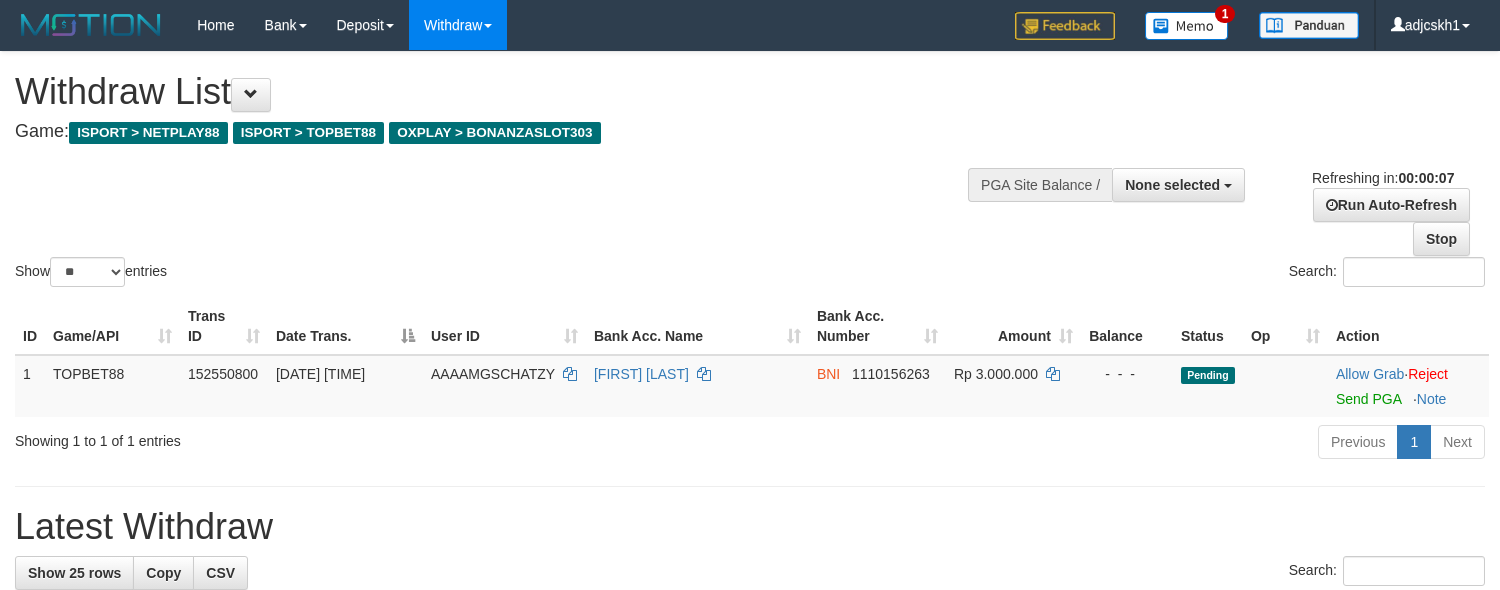 select 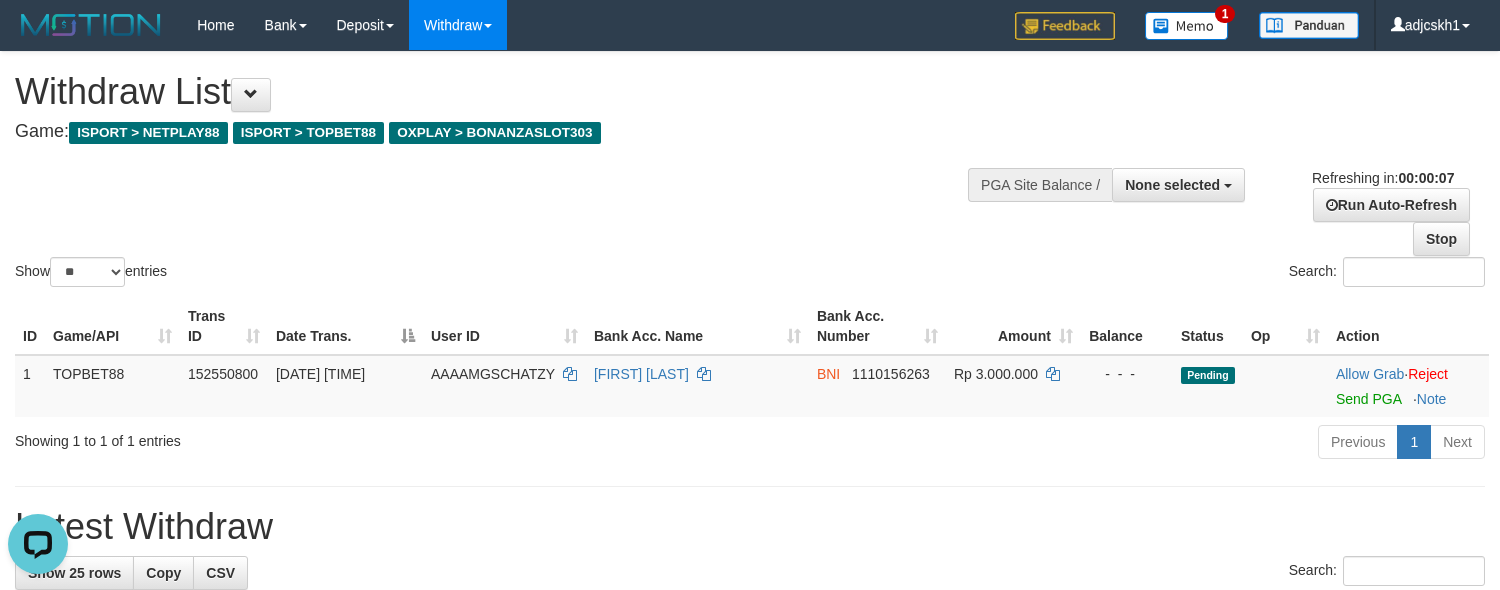 scroll, scrollTop: 0, scrollLeft: 0, axis: both 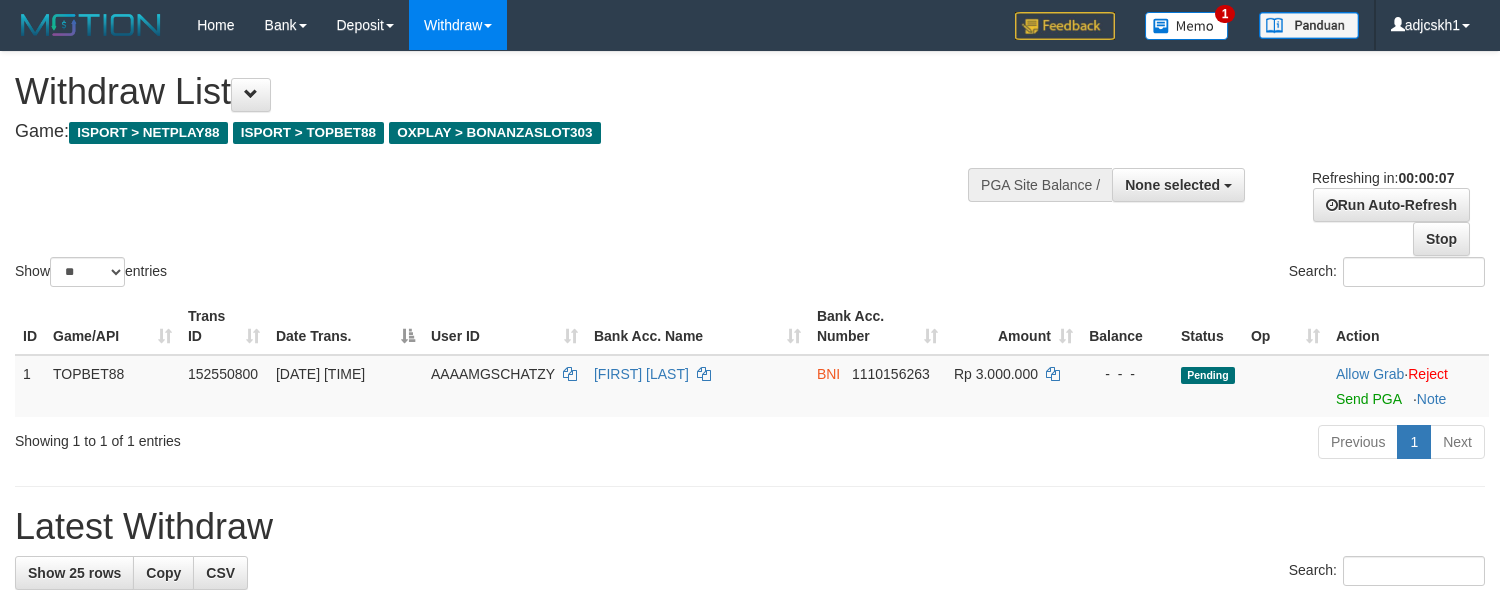 select 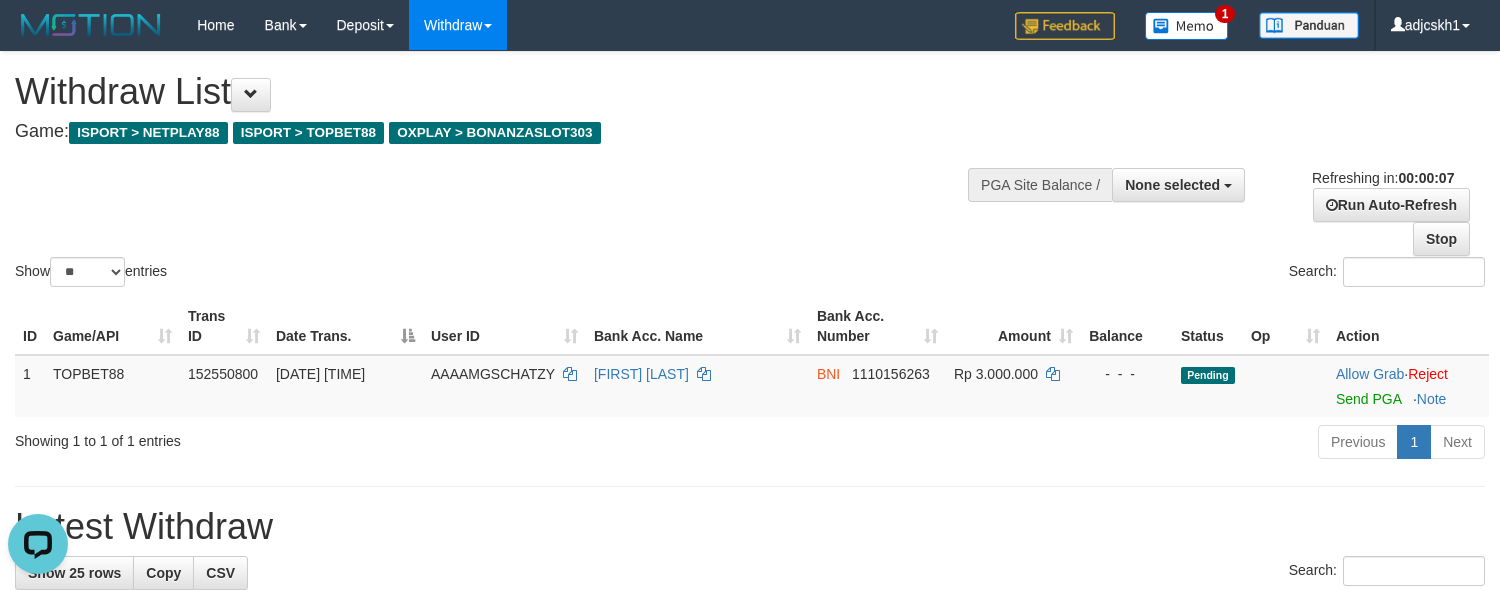 scroll, scrollTop: 0, scrollLeft: 0, axis: both 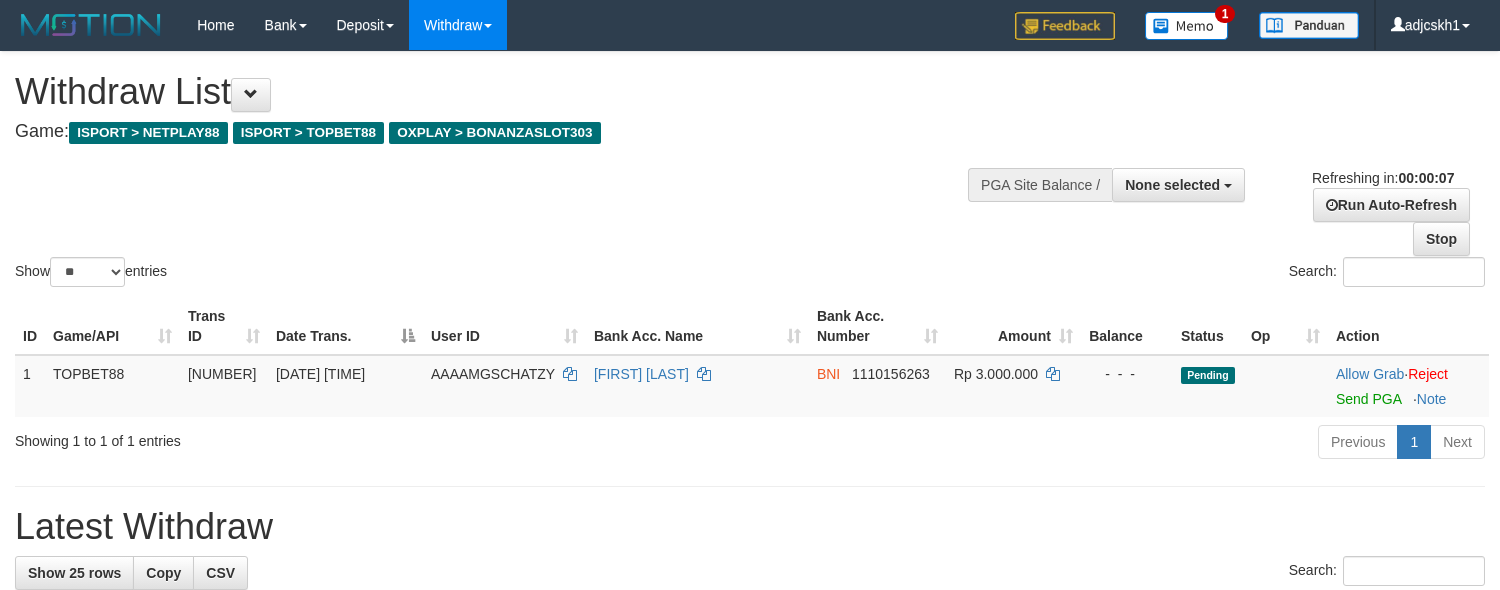 select 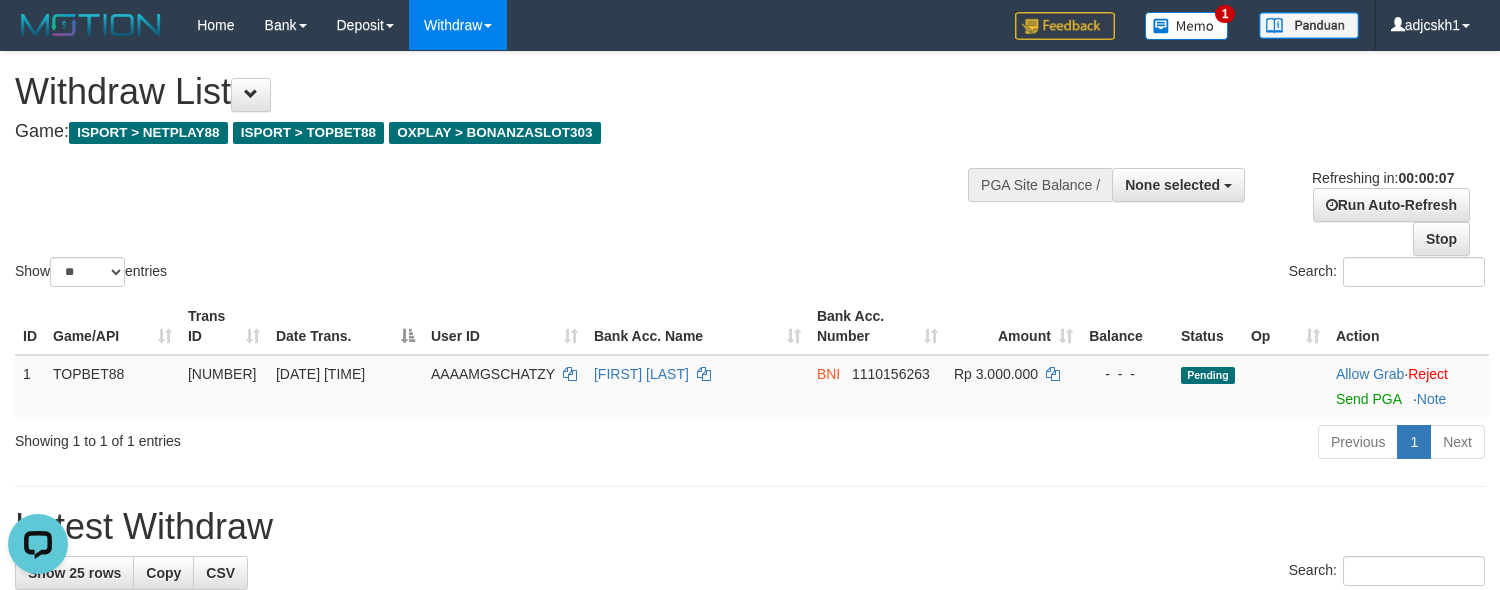 scroll, scrollTop: 0, scrollLeft: 0, axis: both 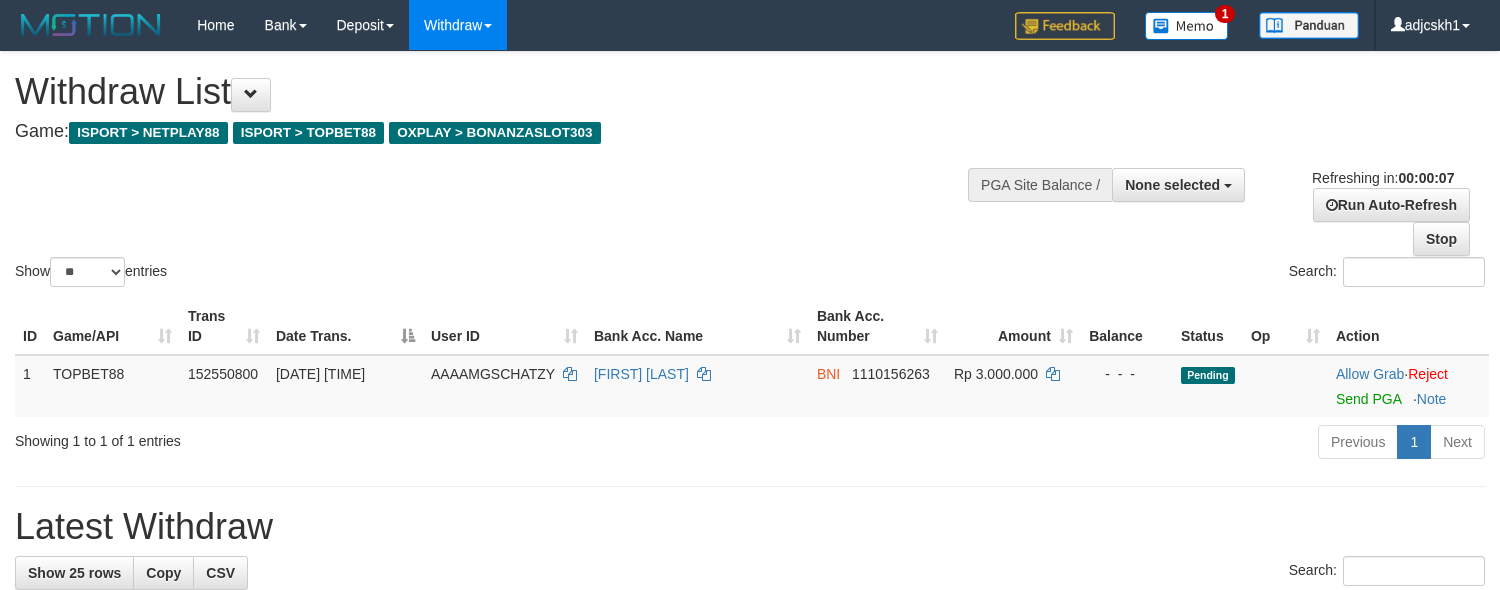 select 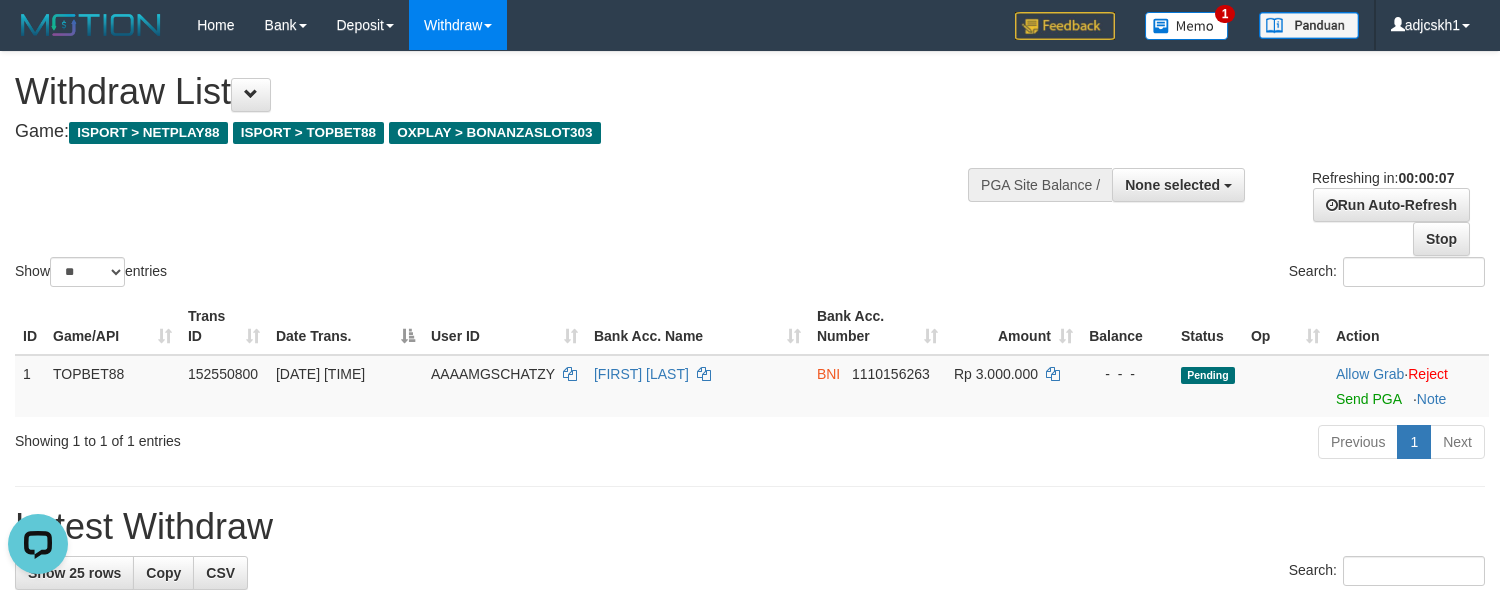 scroll, scrollTop: 0, scrollLeft: 0, axis: both 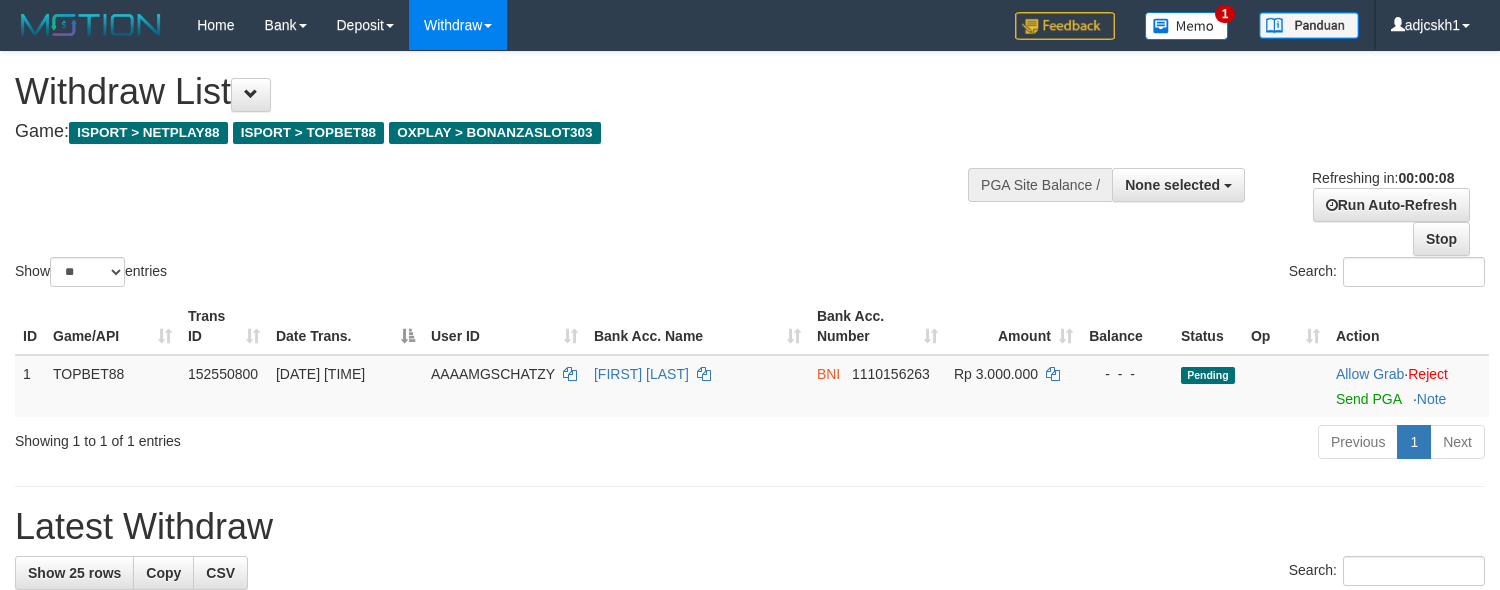 select 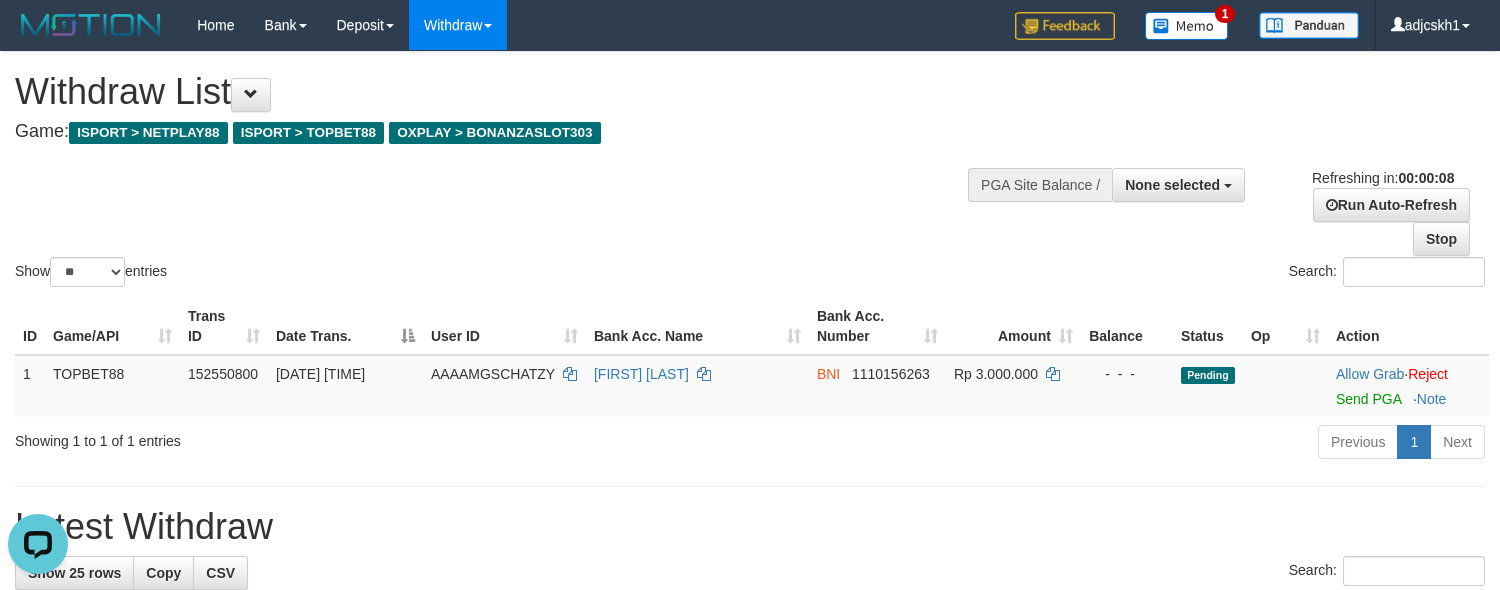 scroll, scrollTop: 0, scrollLeft: 0, axis: both 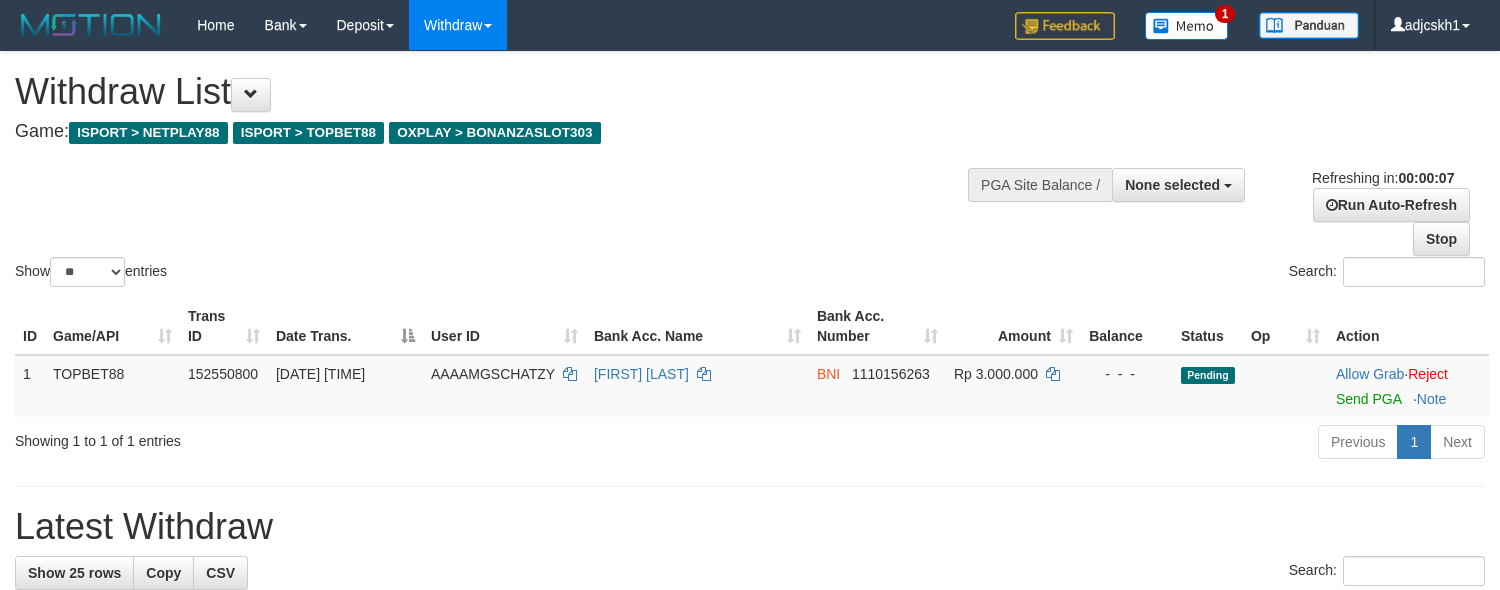select 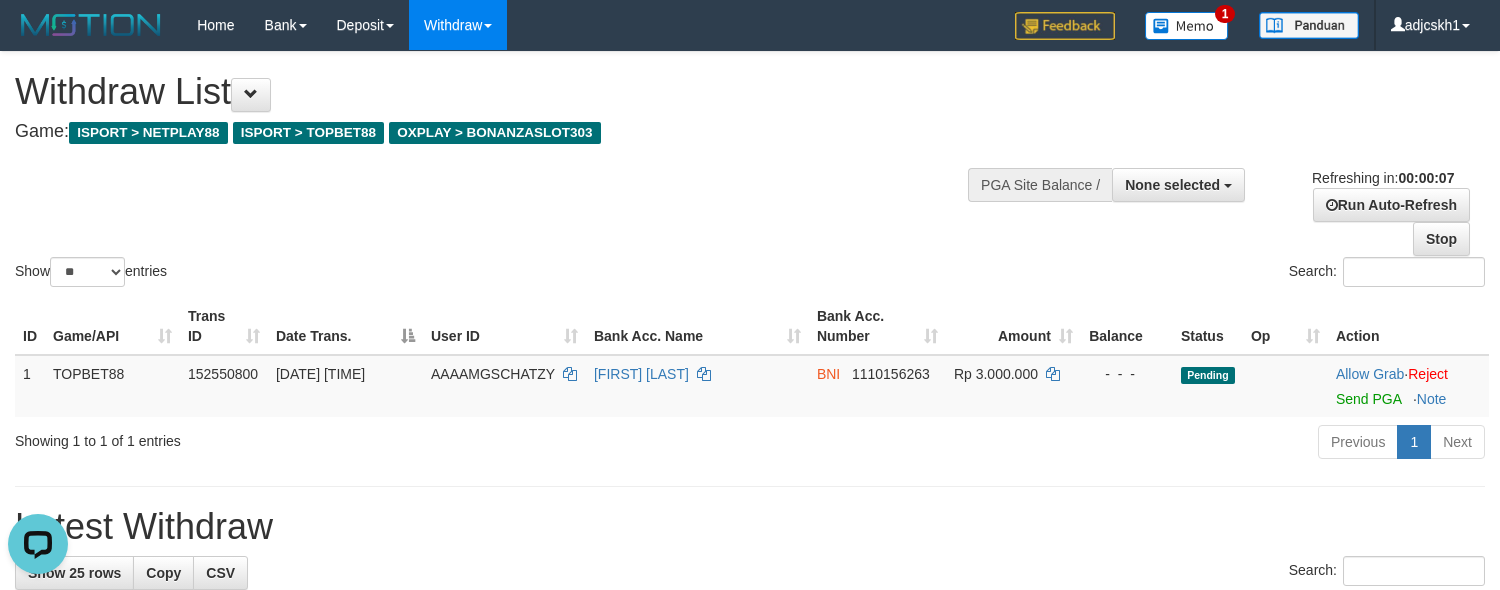scroll, scrollTop: 0, scrollLeft: 0, axis: both 